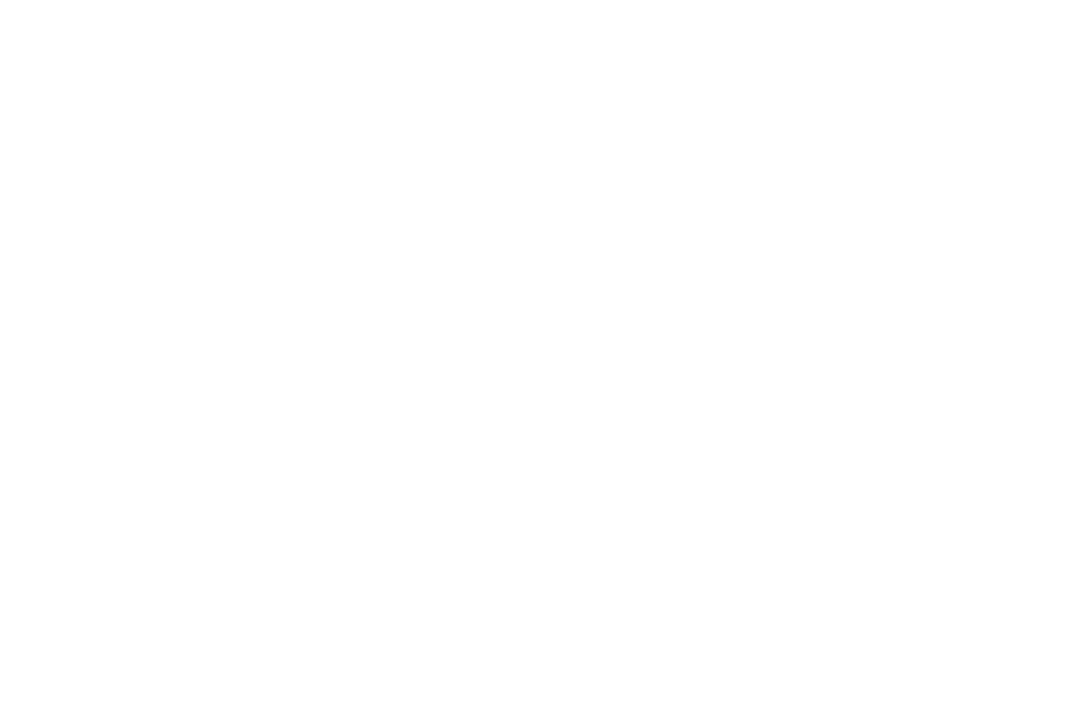 scroll, scrollTop: 0, scrollLeft: 0, axis: both 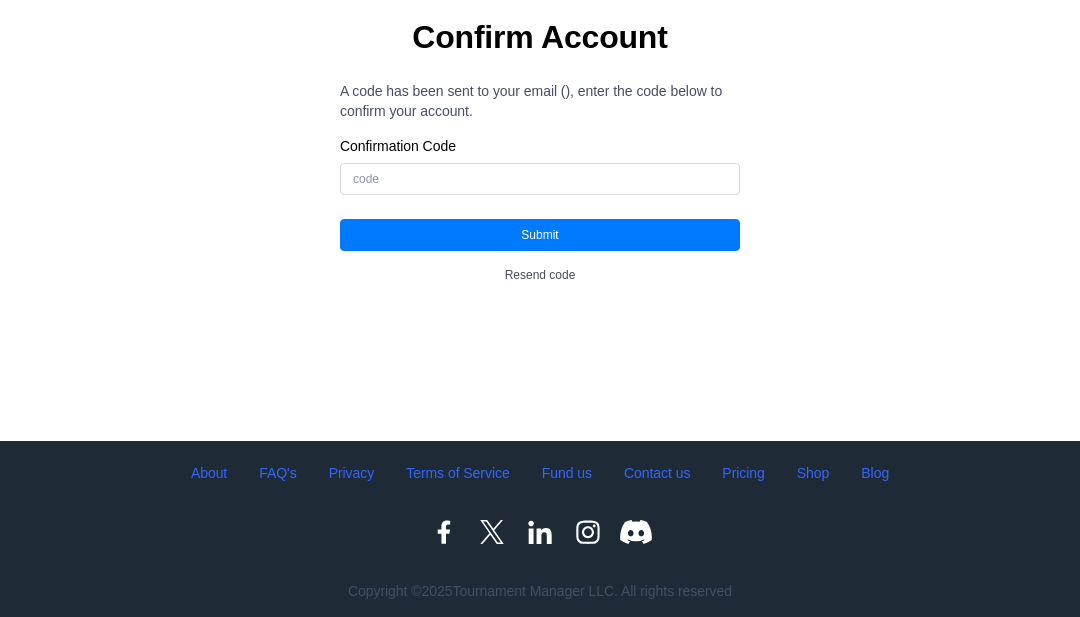 click on "Resend code" at bounding box center [540, 275] 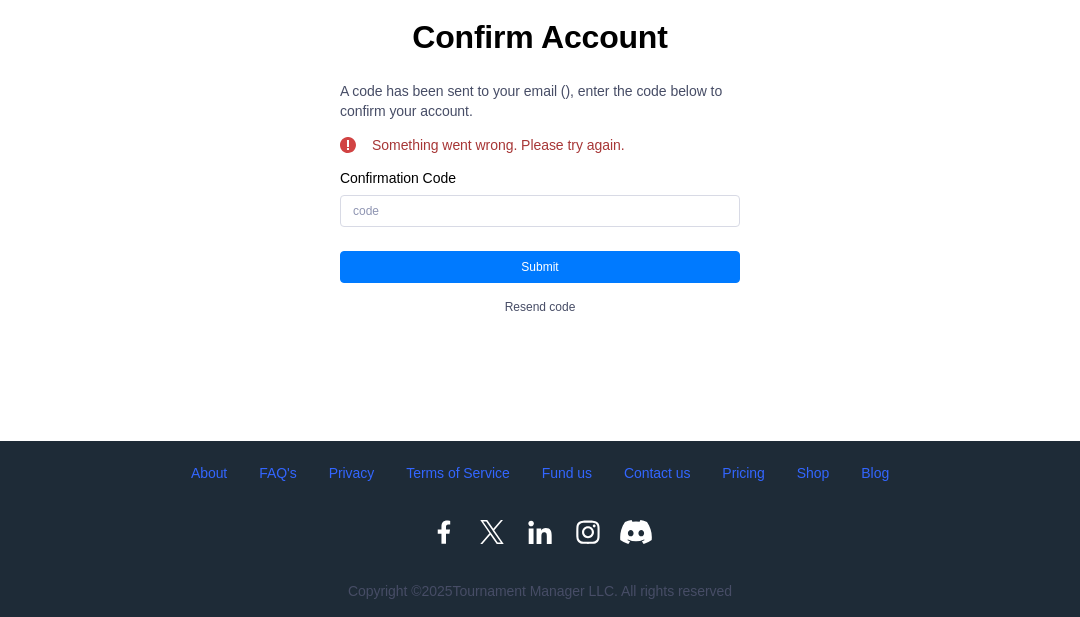 click on "Resend code" at bounding box center (540, 307) 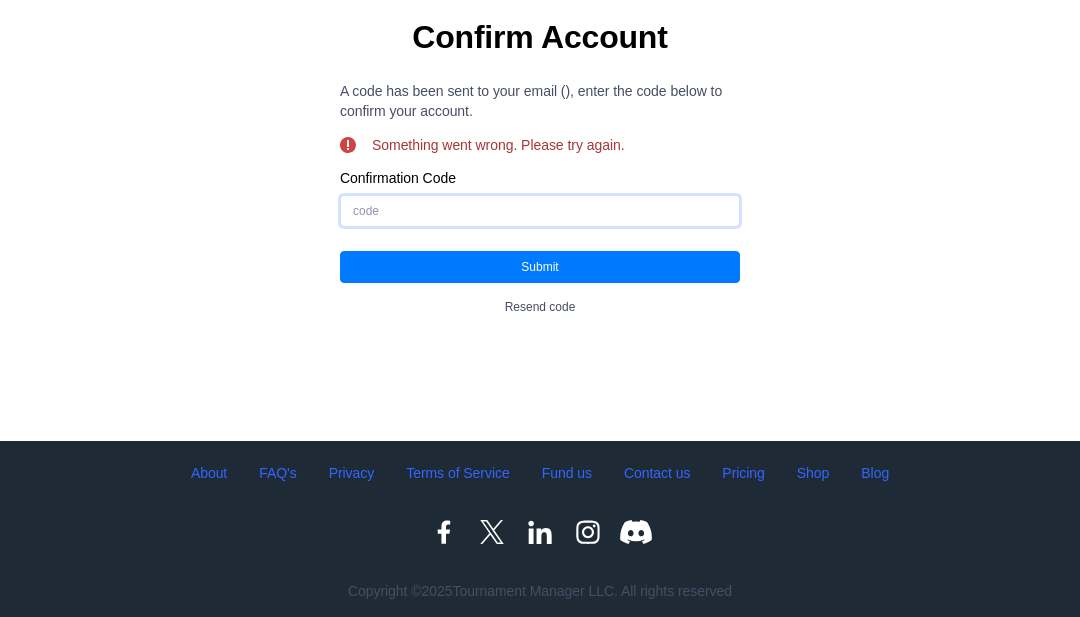 click on "Confirmation Code" at bounding box center (540, 211) 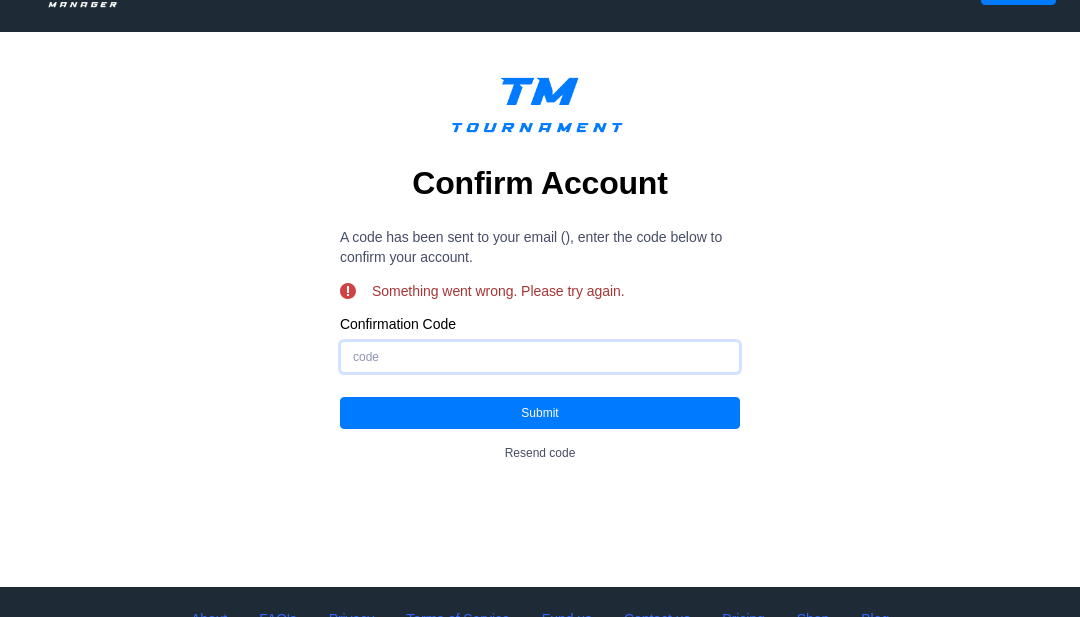 scroll, scrollTop: 0, scrollLeft: 0, axis: both 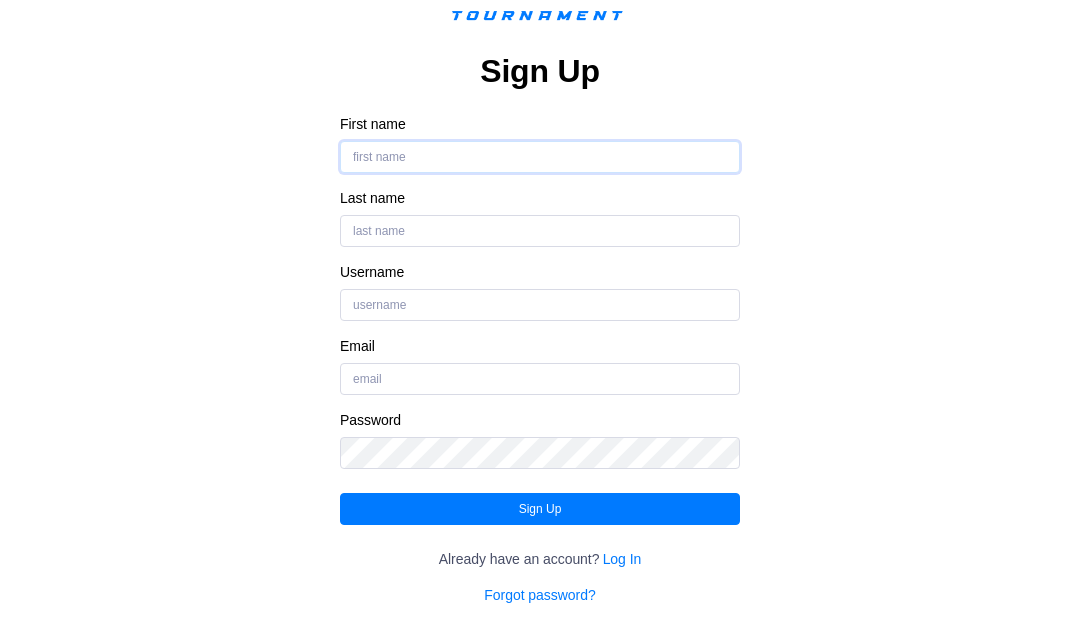 click on "First name" at bounding box center (540, 158) 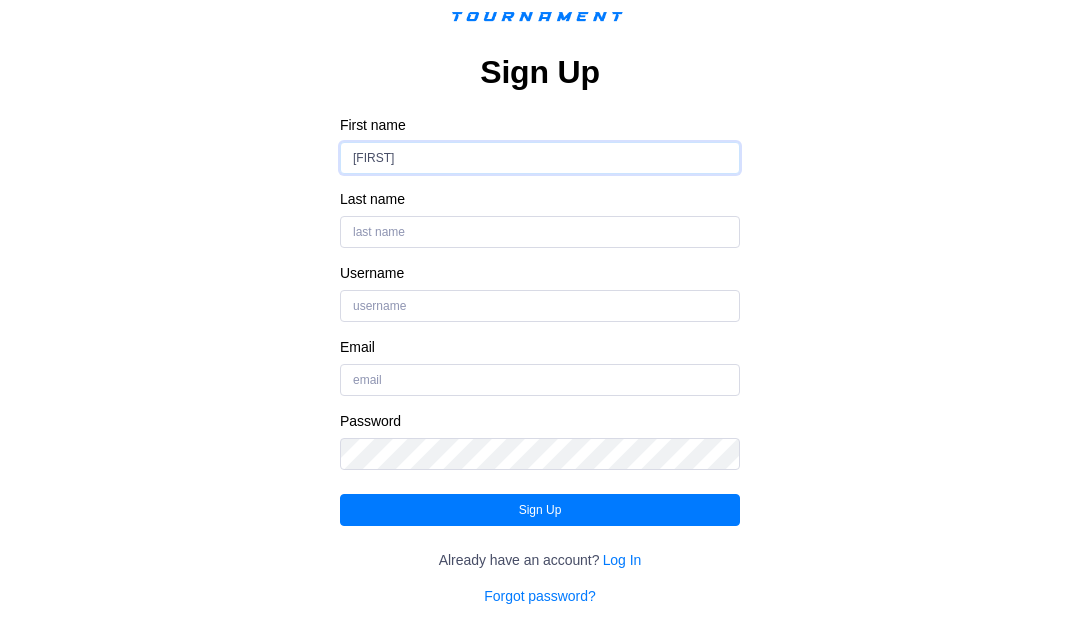 type on "Julian" 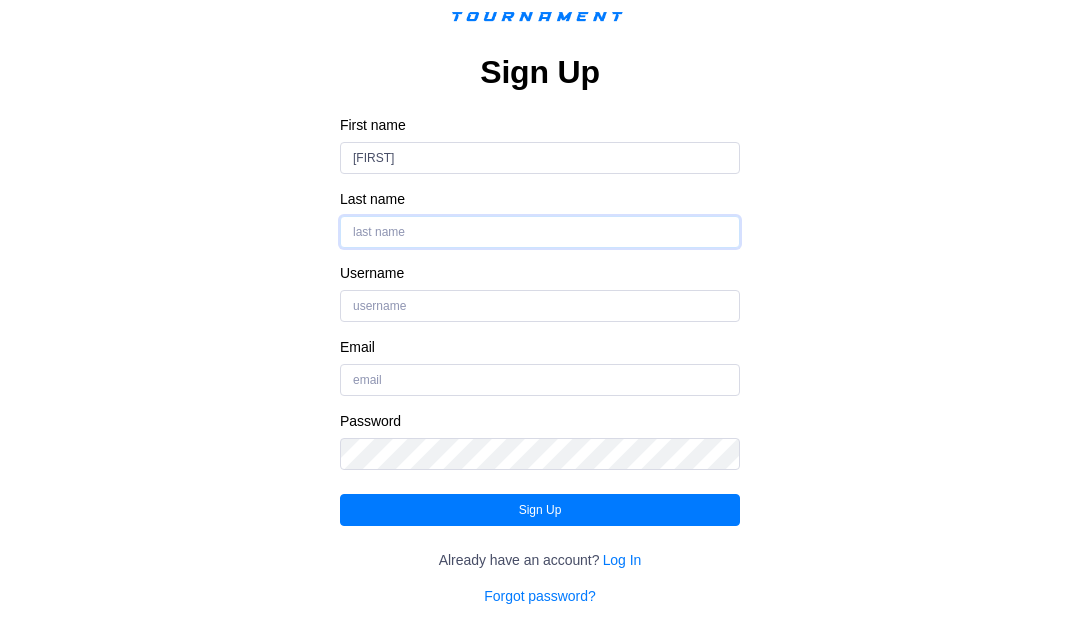 click on "Last name" at bounding box center [540, 232] 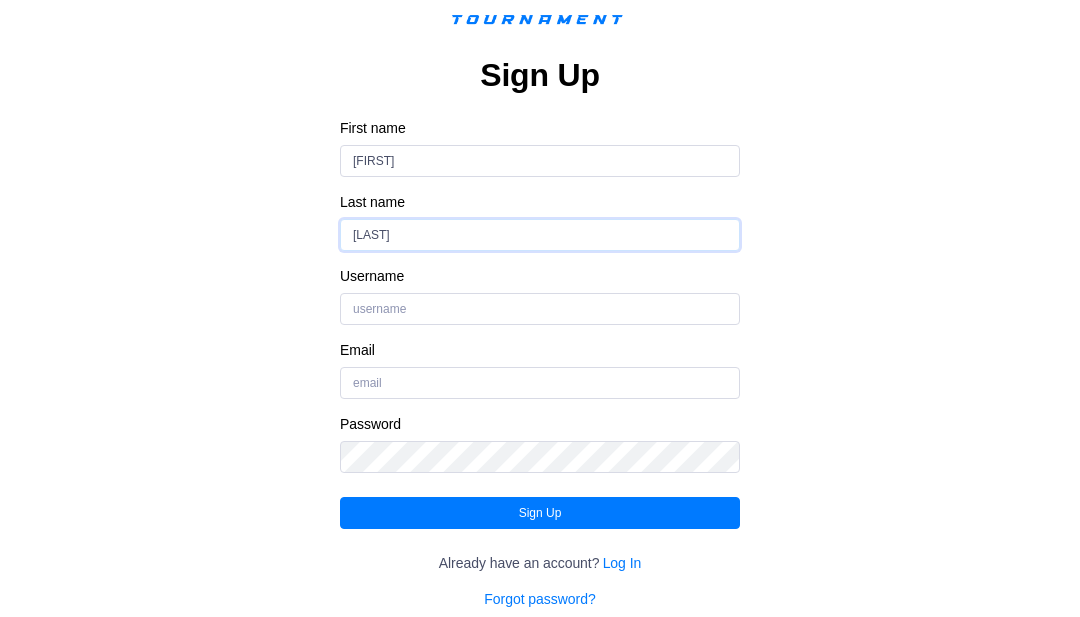 scroll, scrollTop: 159, scrollLeft: 0, axis: vertical 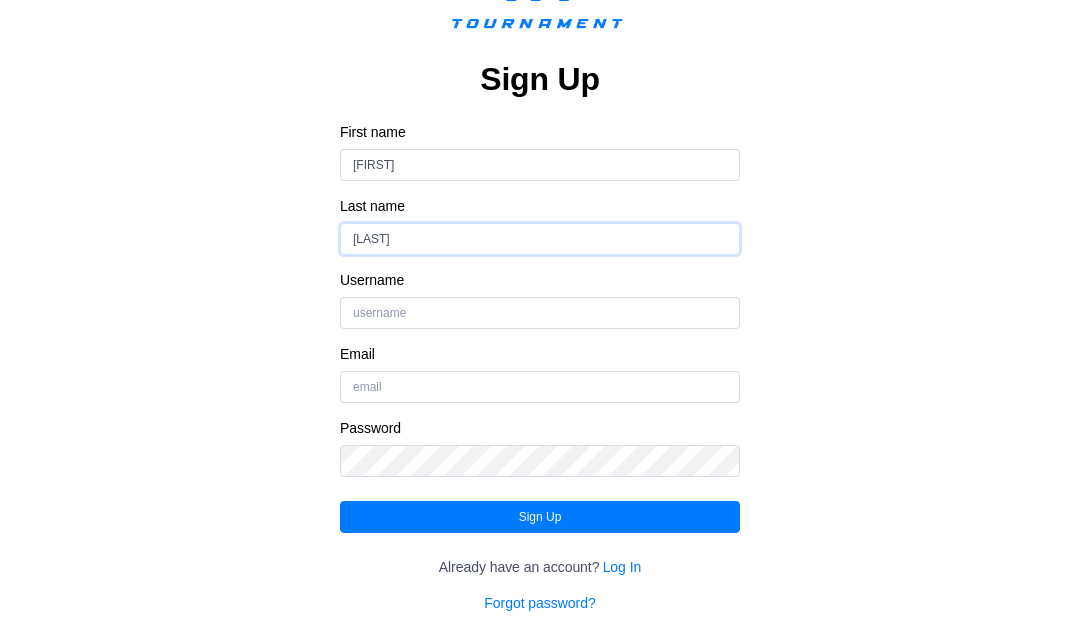 type on "Brown" 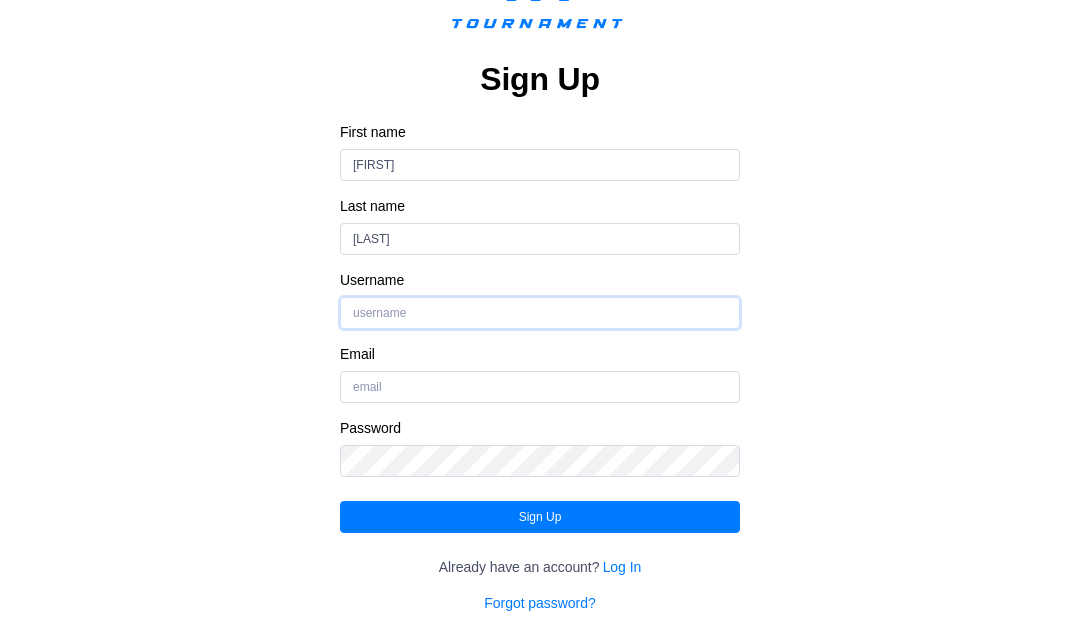 click on "Username" at bounding box center (540, 313) 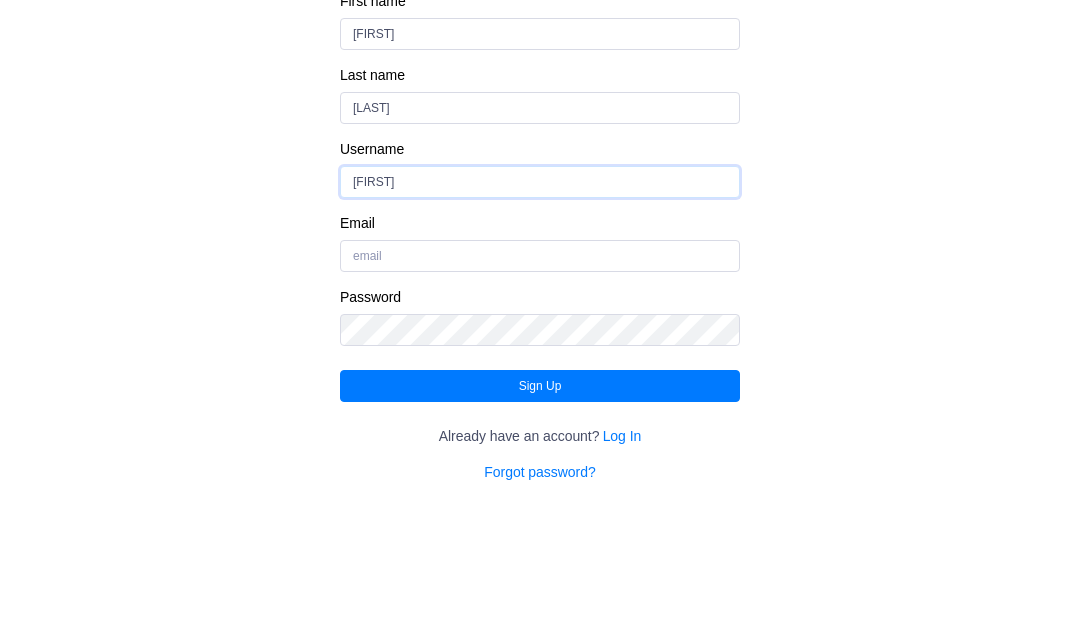 type on "Jules" 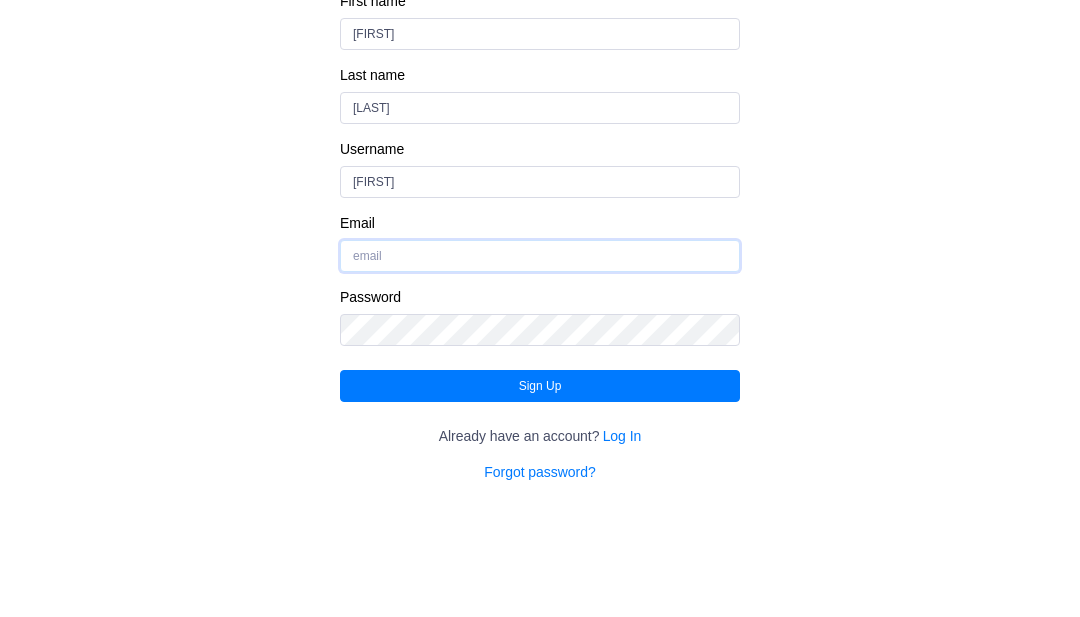 click on "Email" at bounding box center (540, 387) 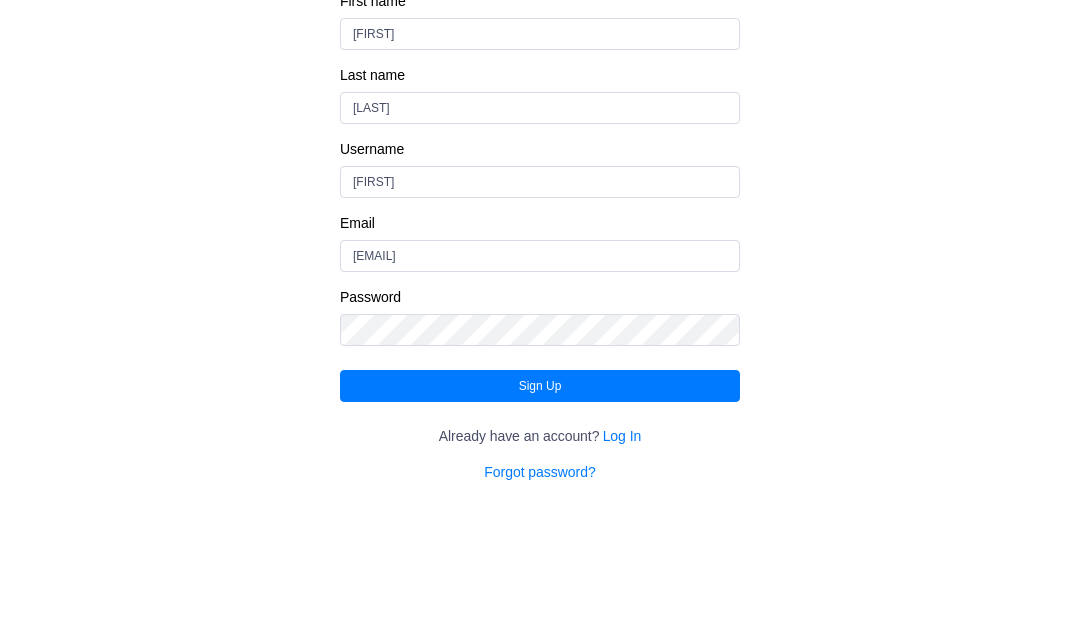 click on "Sign Up" at bounding box center (540, 517) 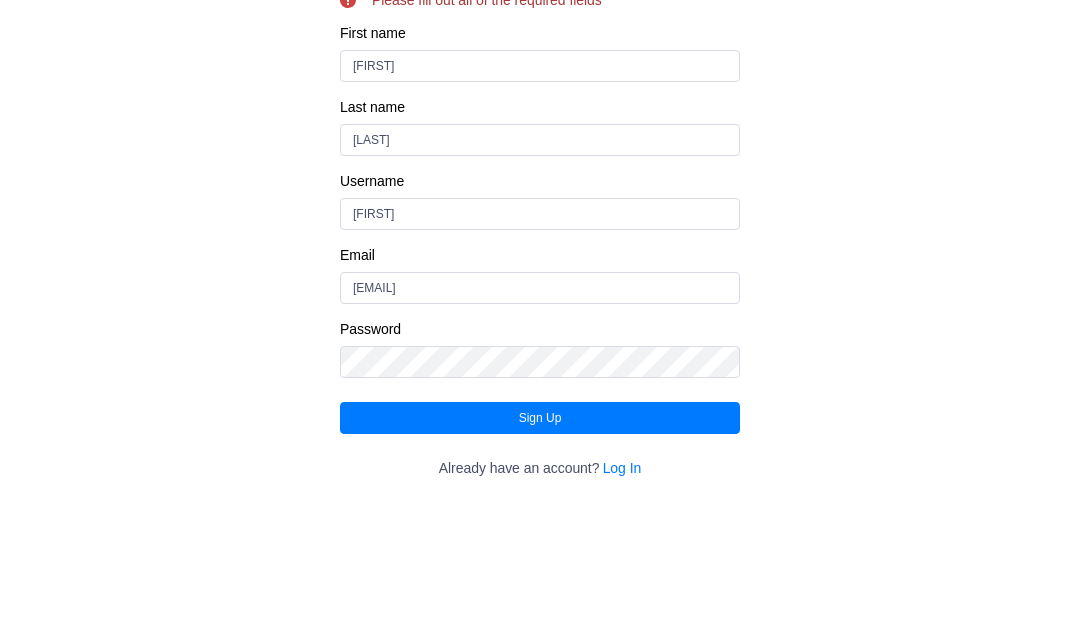 scroll, scrollTop: 209, scrollLeft: 0, axis: vertical 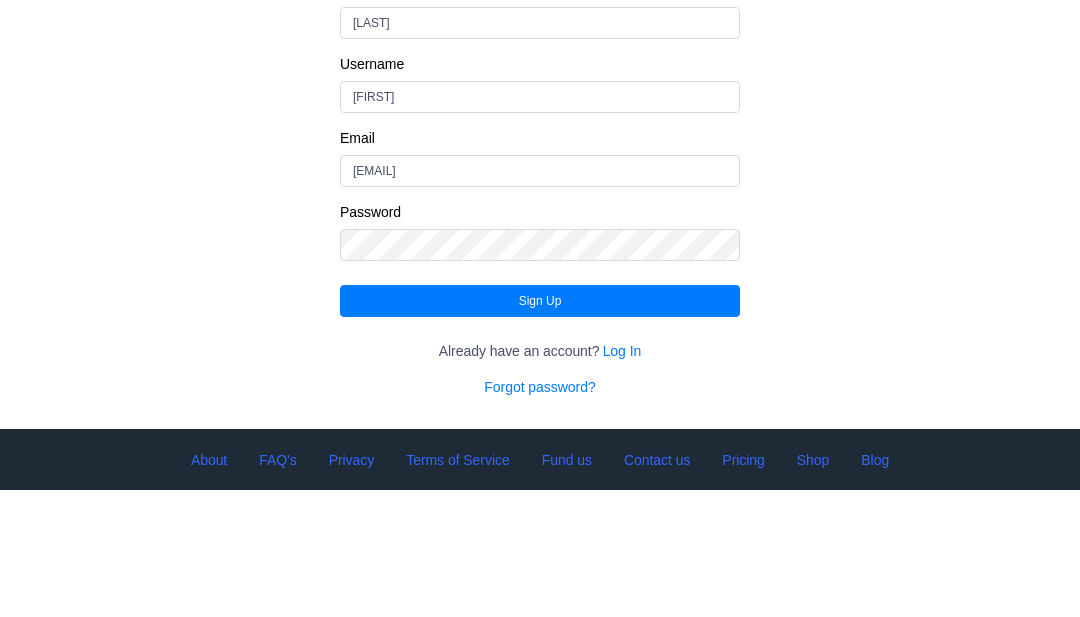 click on "Sign Up" at bounding box center [540, 429] 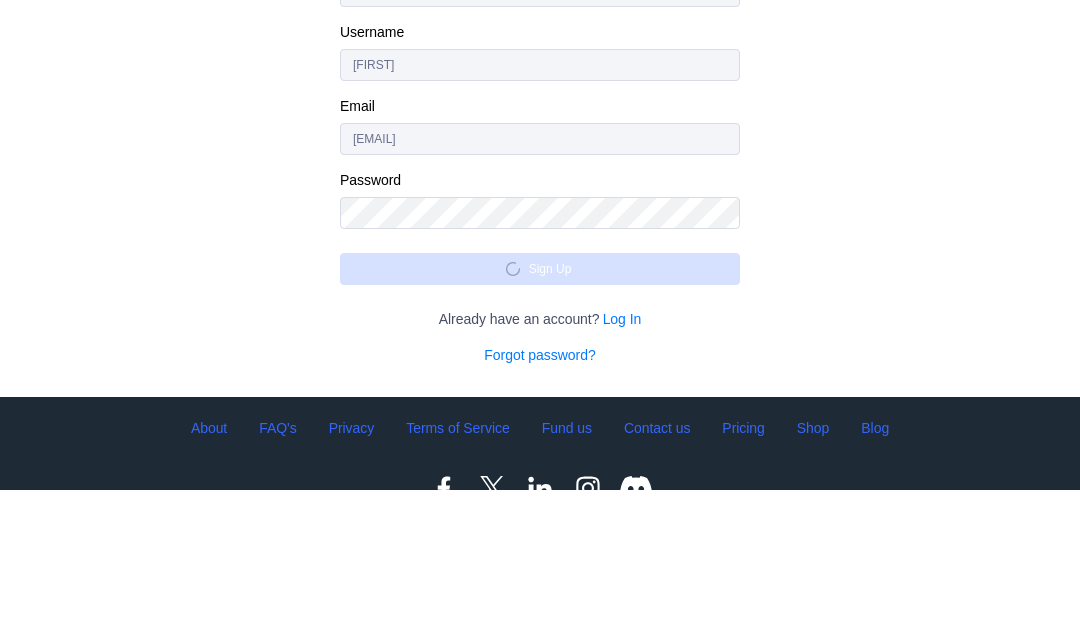 scroll, scrollTop: 209, scrollLeft: 0, axis: vertical 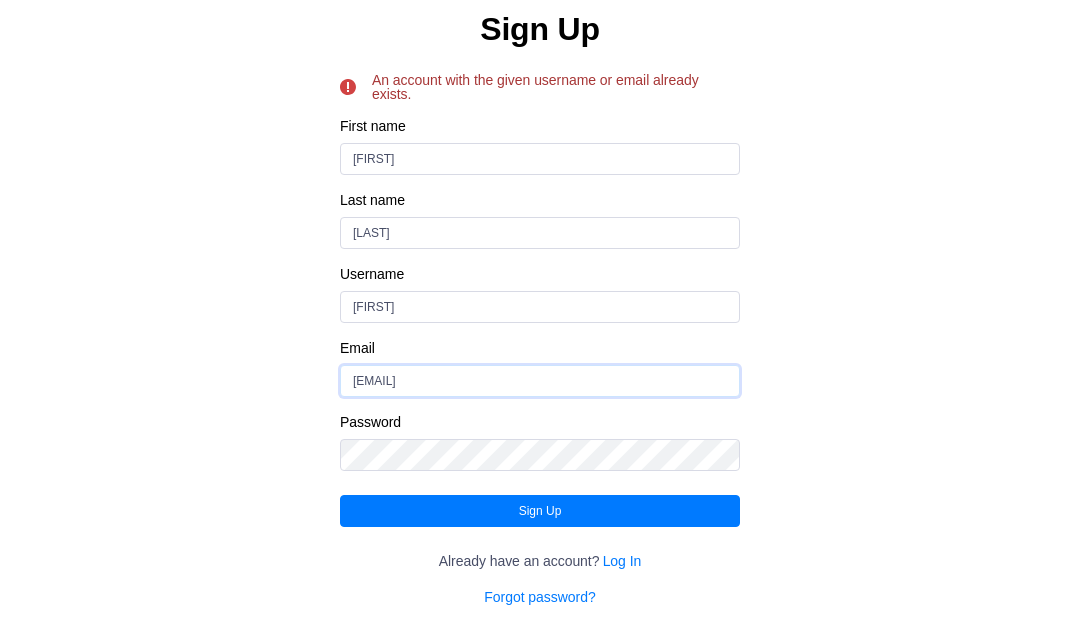 click on "julian_brown3@icloud.comp" at bounding box center [540, 381] 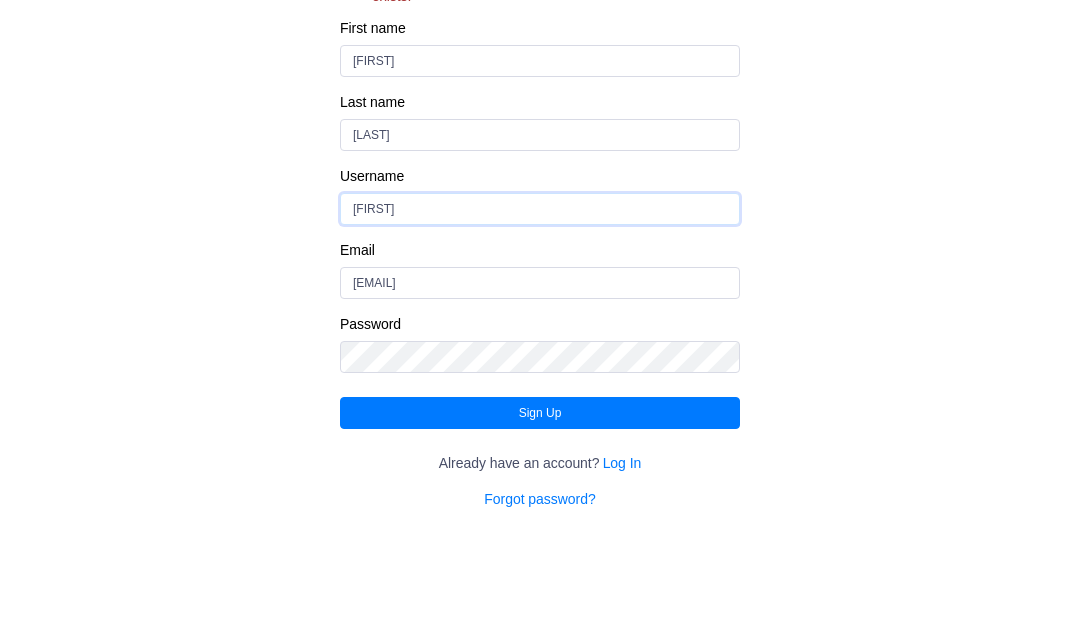 click on "Jules" at bounding box center [540, 307] 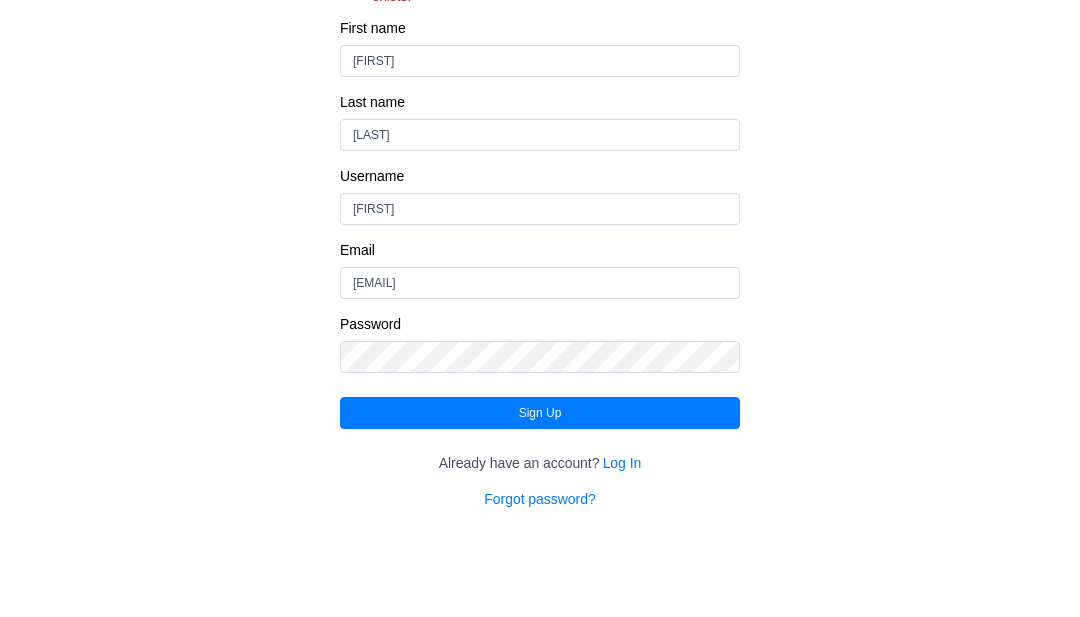 click on "Sign Up An account with the given username or email already exists. First name Julian Last name Brown Username Jules Email julian_brown3@icloud.comp Password Sign Up Already have an account? Log In Forgot password?" at bounding box center (540, 258) 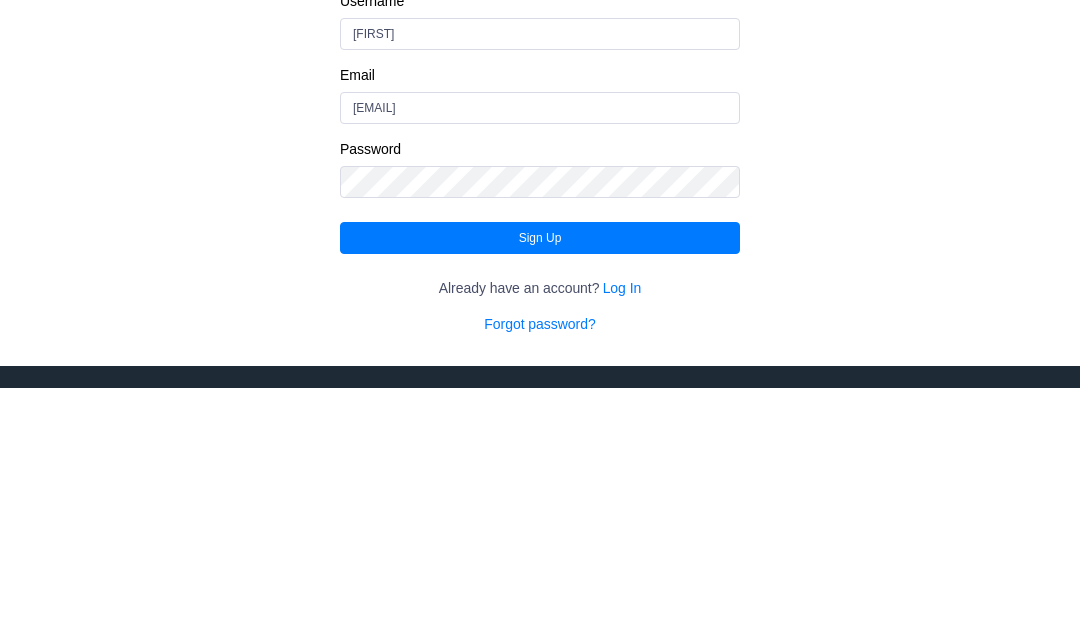 click on "Sign Up" at bounding box center (540, 467) 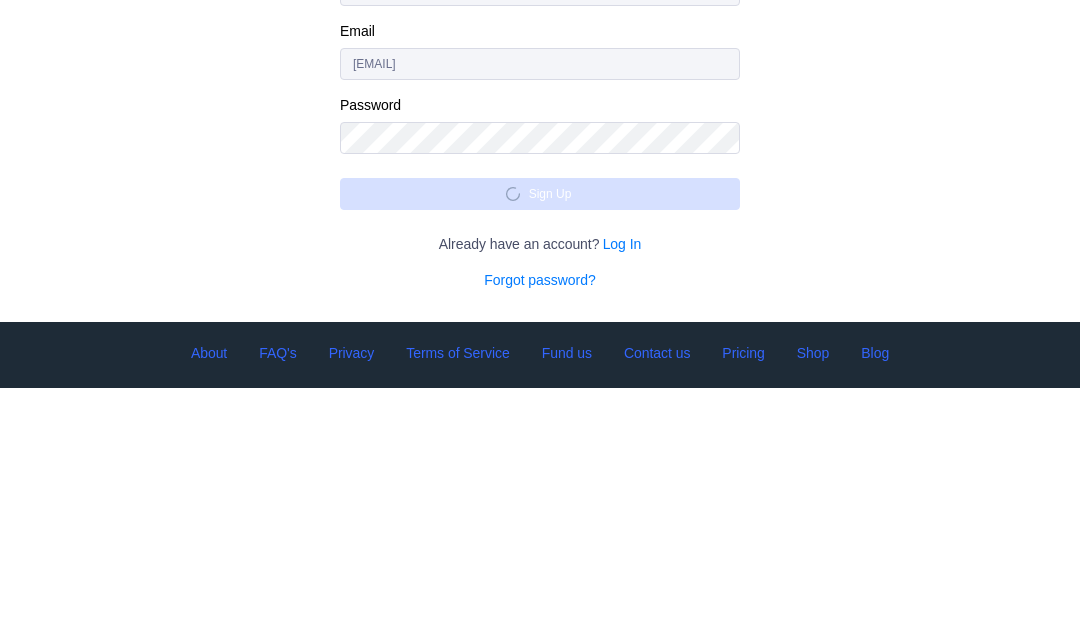 scroll, scrollTop: 209, scrollLeft: 0, axis: vertical 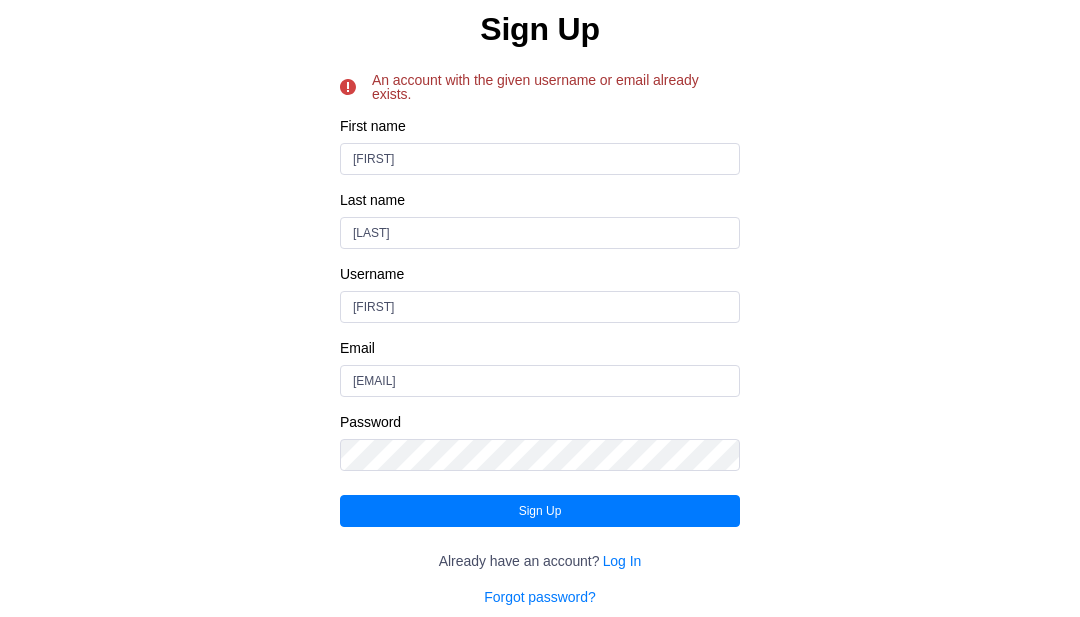 click on "Sign Up" at bounding box center [540, 511] 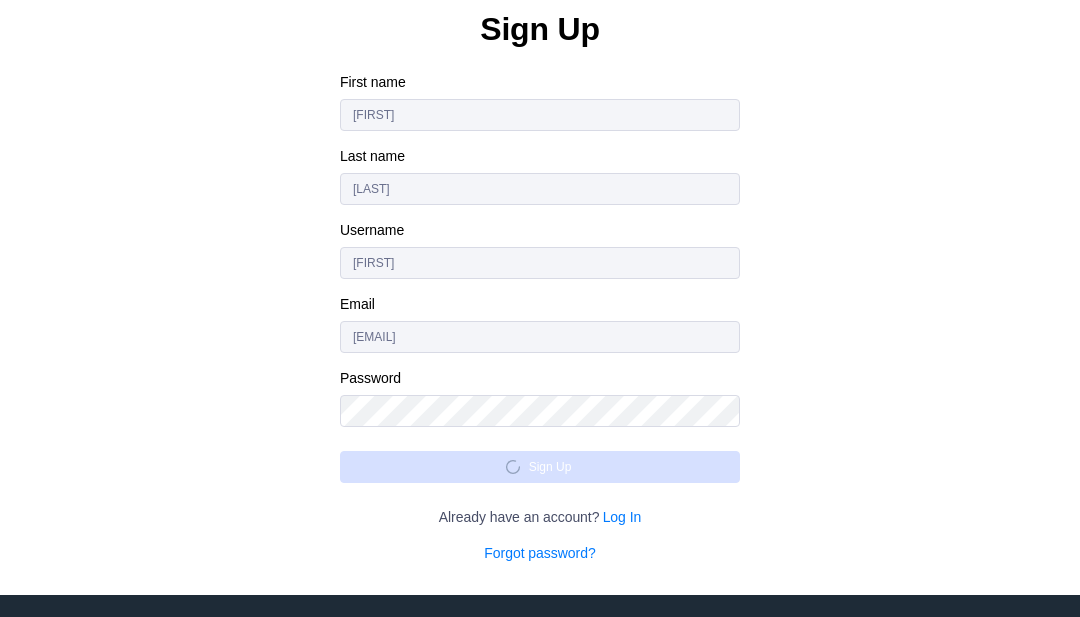 click on "Already have an account? Log In" at bounding box center [540, 517] 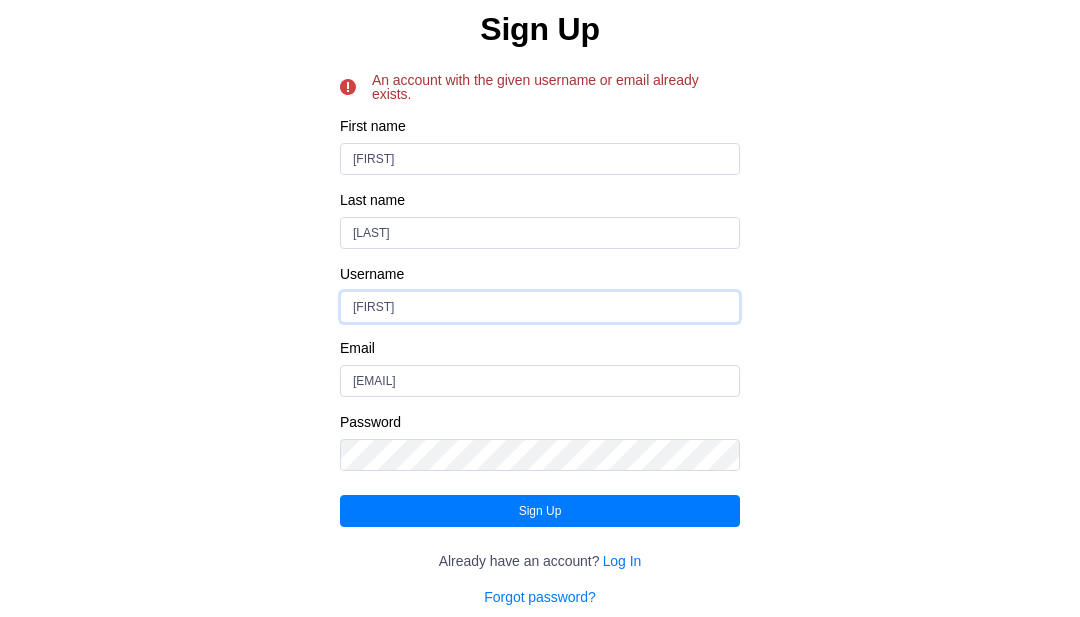 click on "Jules" at bounding box center (540, 307) 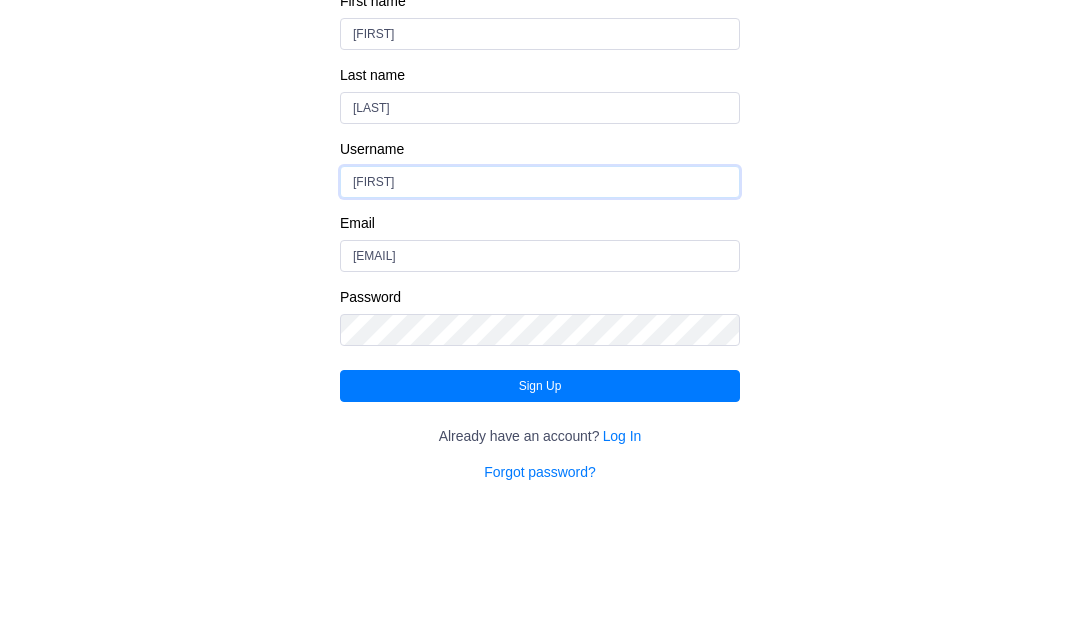 type on "J" 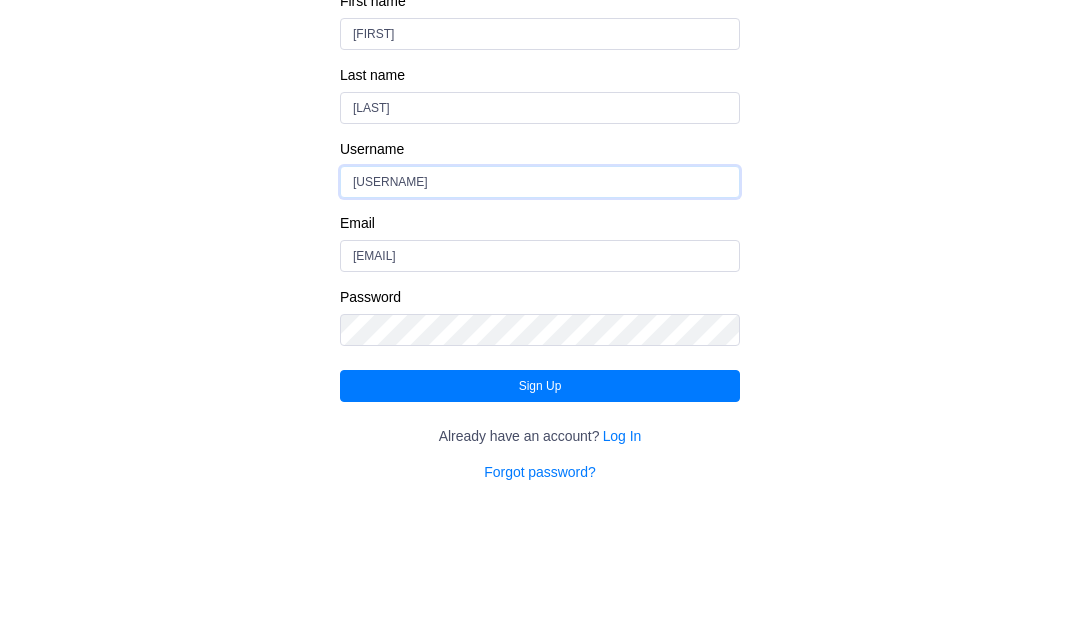 type on "jules" 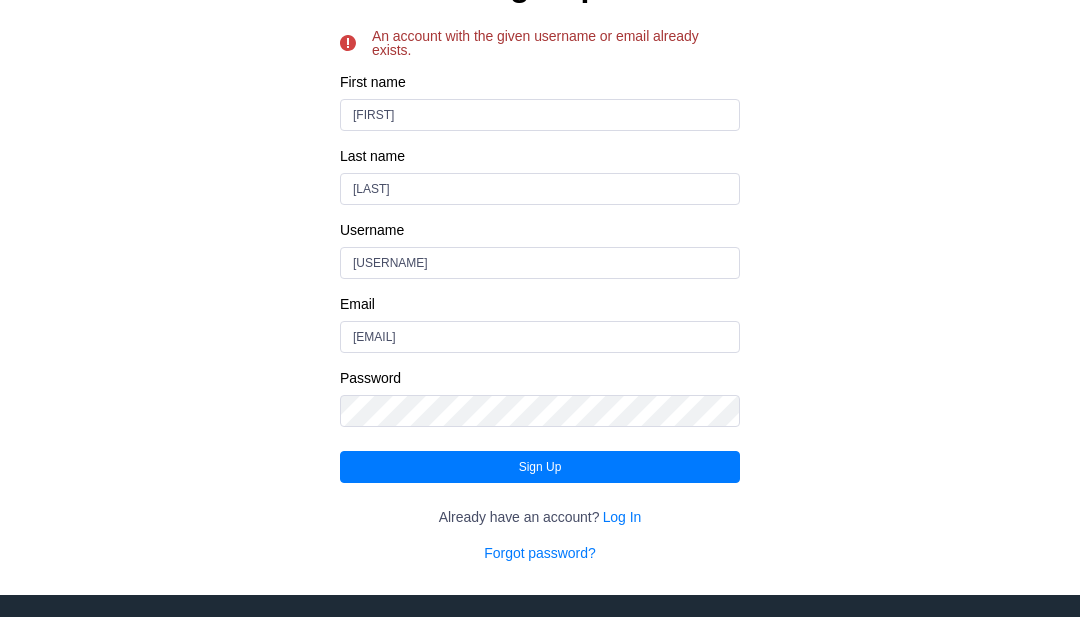 click on "Sign Up" at bounding box center (540, 467) 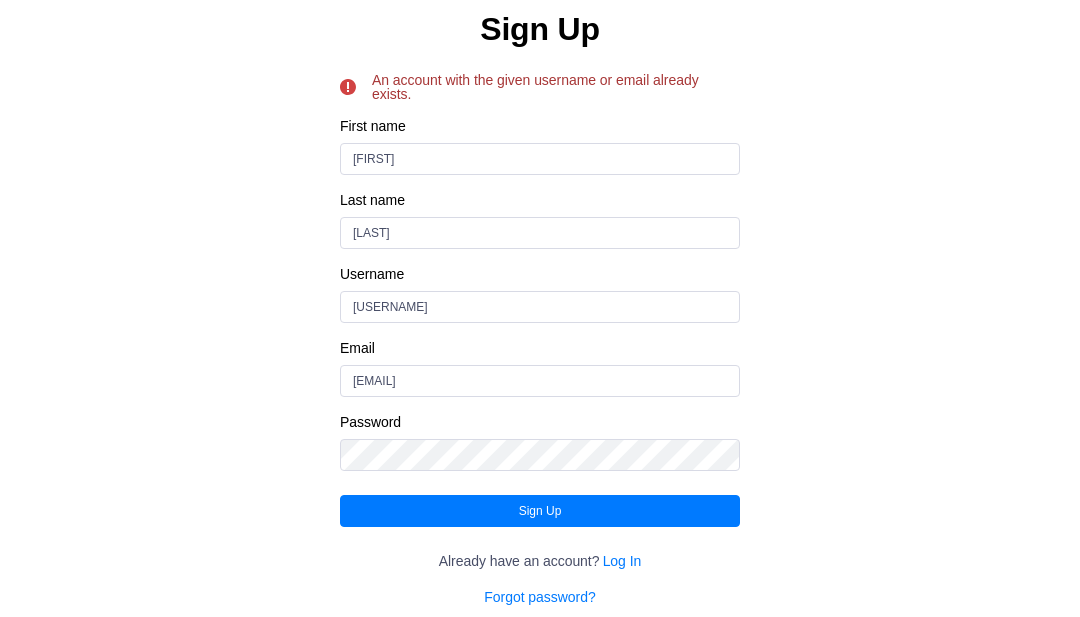 click on "Sign Up" at bounding box center [540, 511] 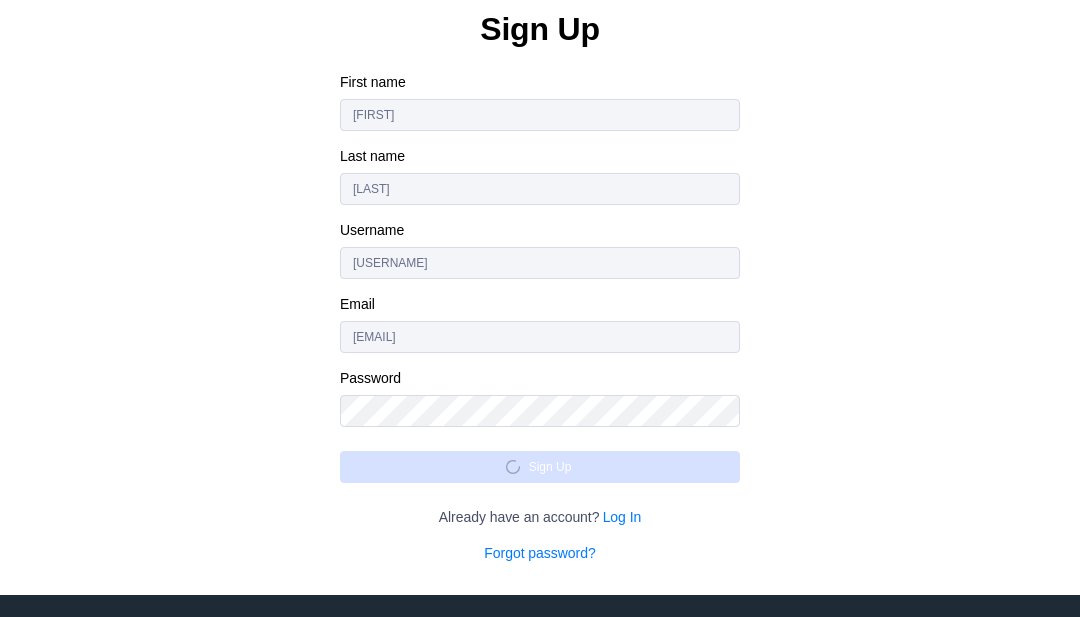 click on "Sign Up First name Julian Last name Brown Username jules Email julian_brown3@icloud.comp Password Sign Up Already have an account? Log In Forgot password?" at bounding box center [540, 236] 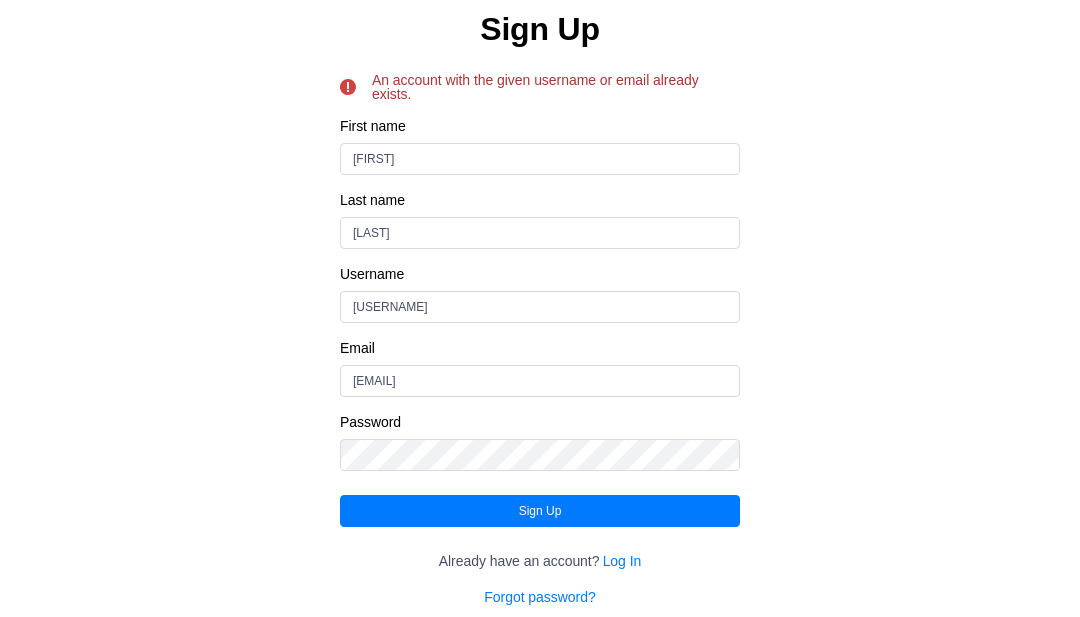 scroll, scrollTop: 0, scrollLeft: 0, axis: both 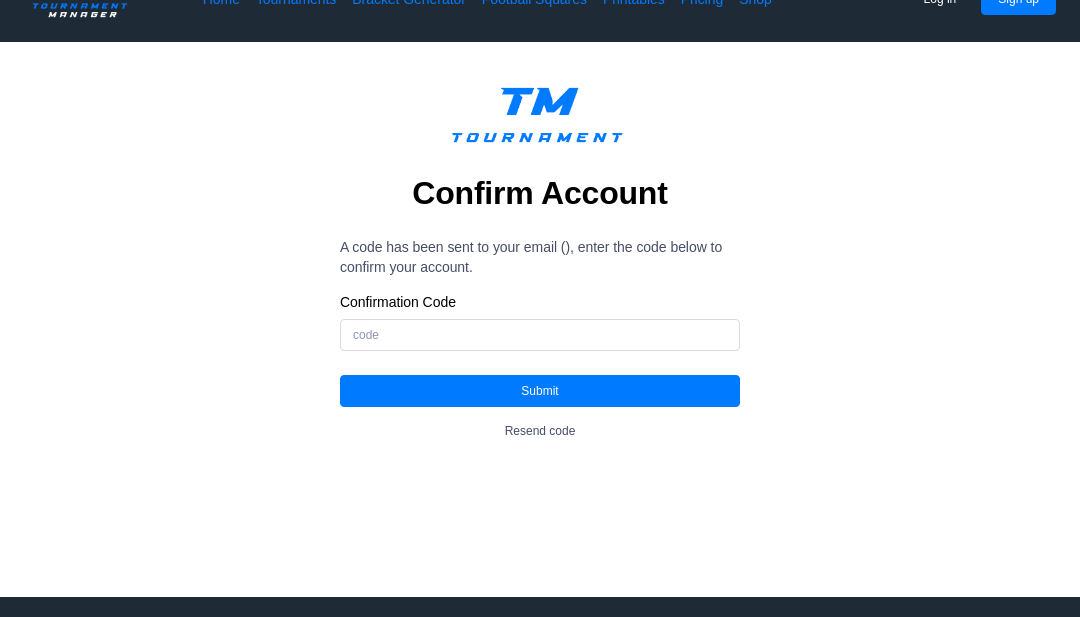 click on "Resend code" at bounding box center (540, 431) 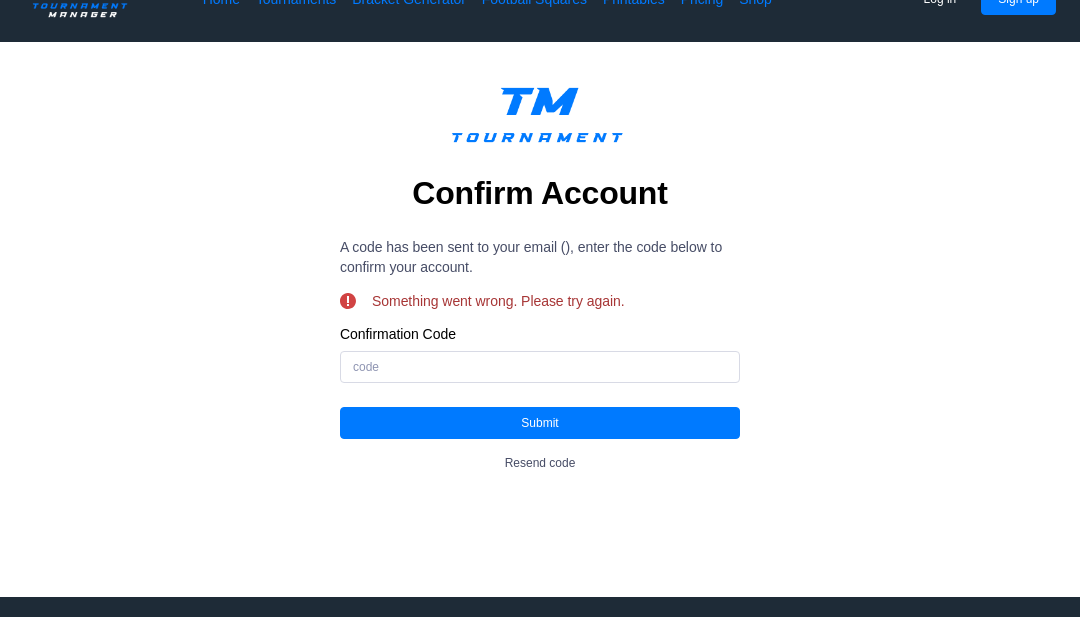 click on "Resend code" at bounding box center (540, 463) 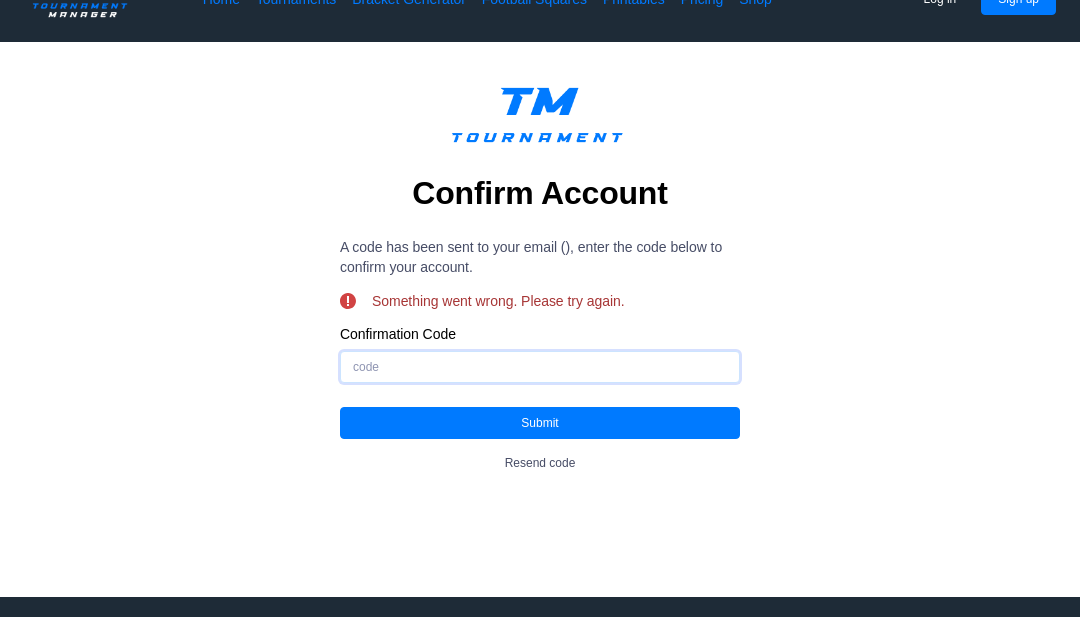 click on "Confirmation Code" at bounding box center [540, 367] 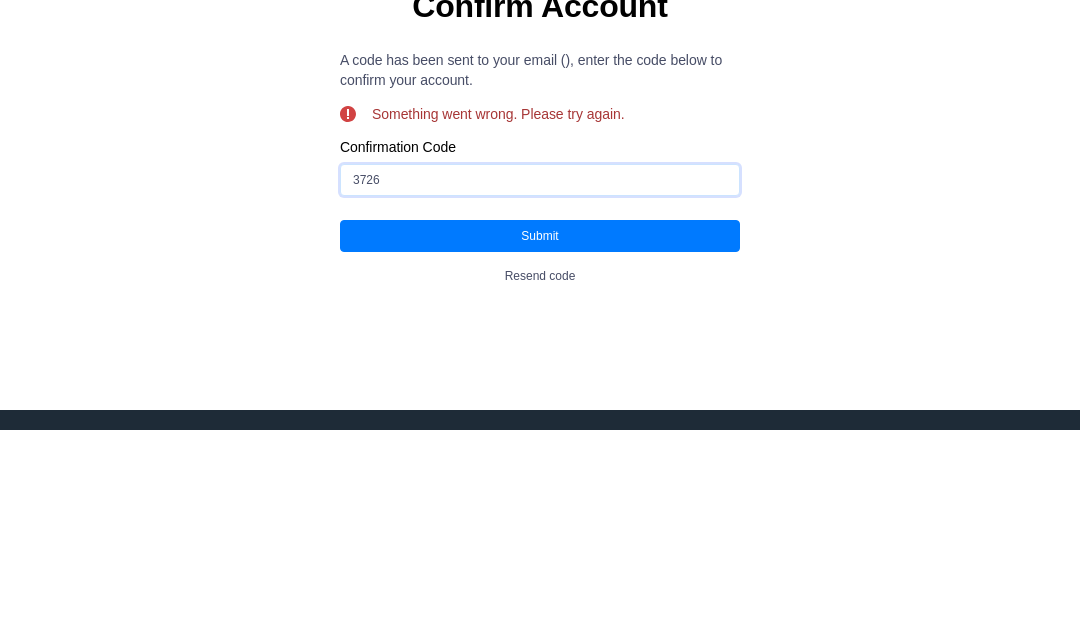 type on "3726" 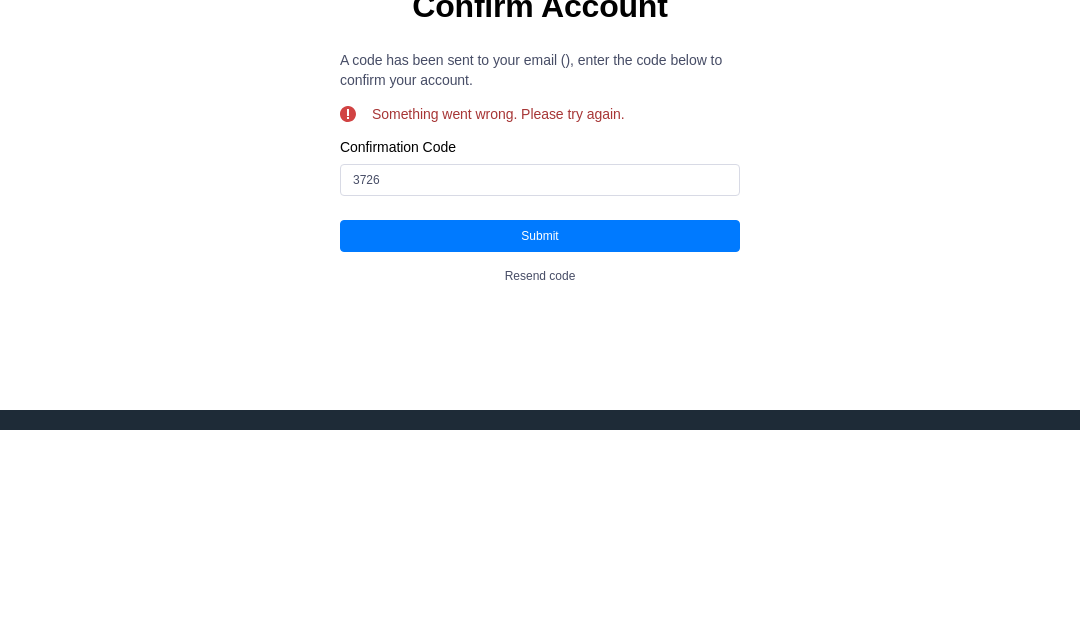 click on "Submit" at bounding box center (540, 423) 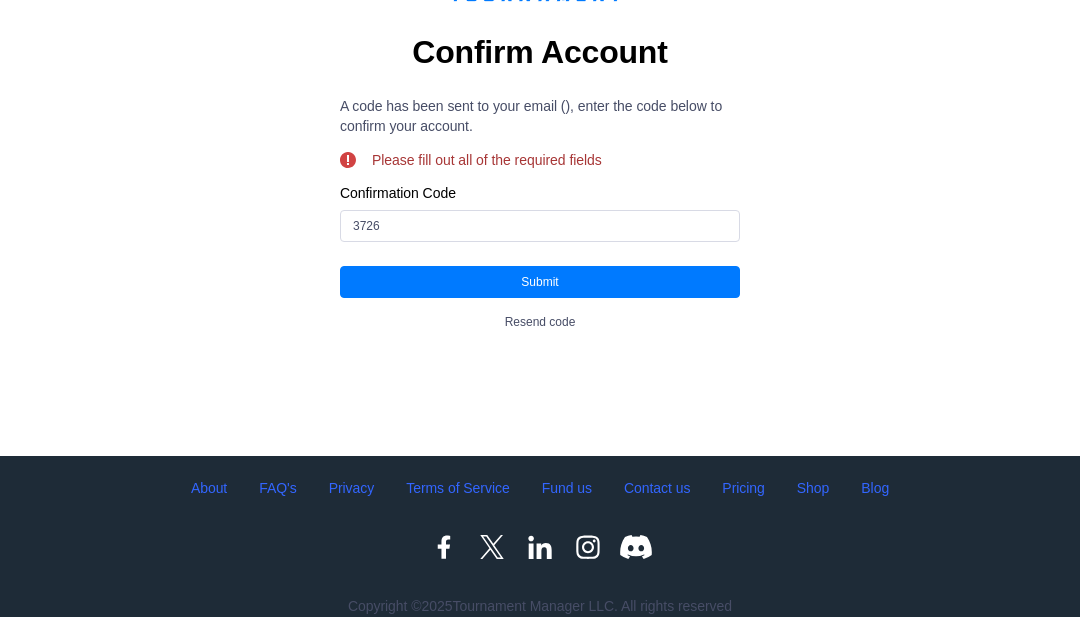 click on "Submit" at bounding box center [540, 282] 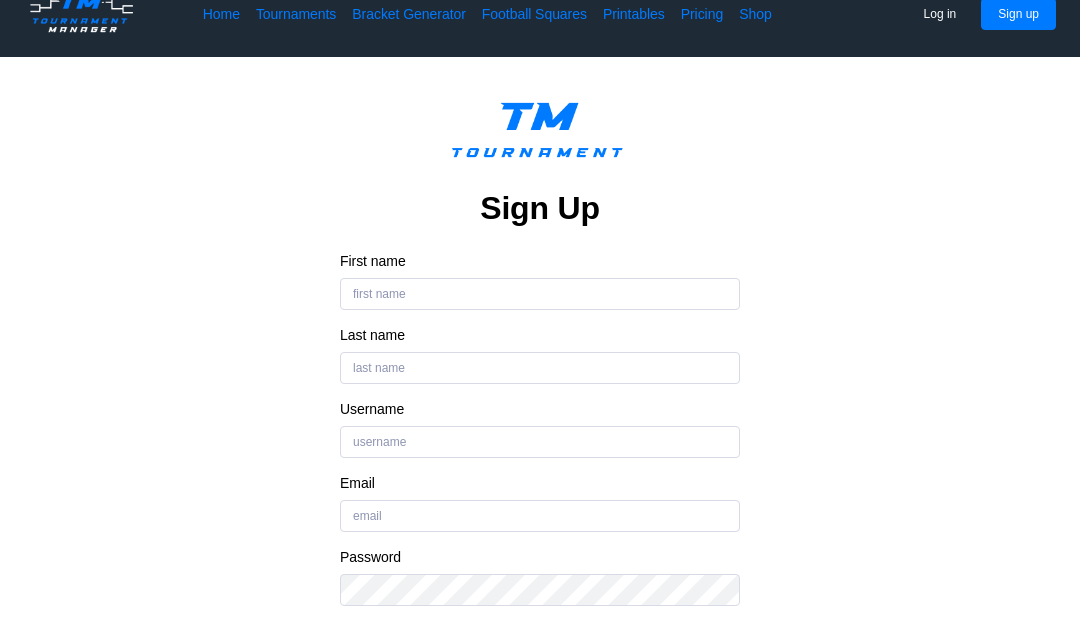 scroll, scrollTop: 0, scrollLeft: 0, axis: both 